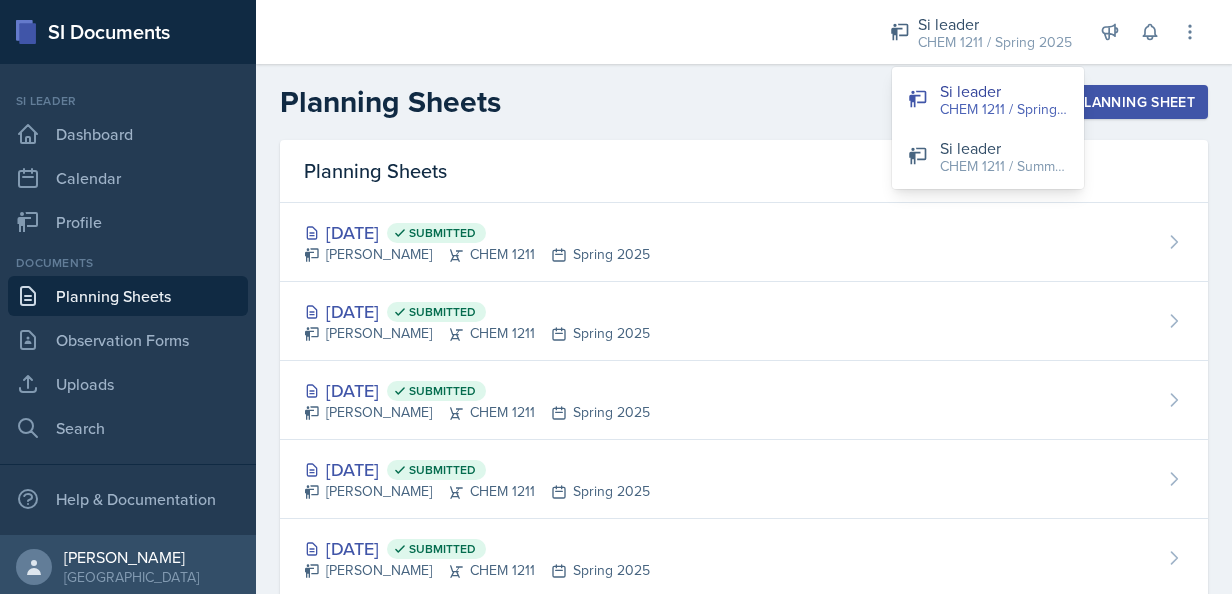 scroll, scrollTop: 0, scrollLeft: 0, axis: both 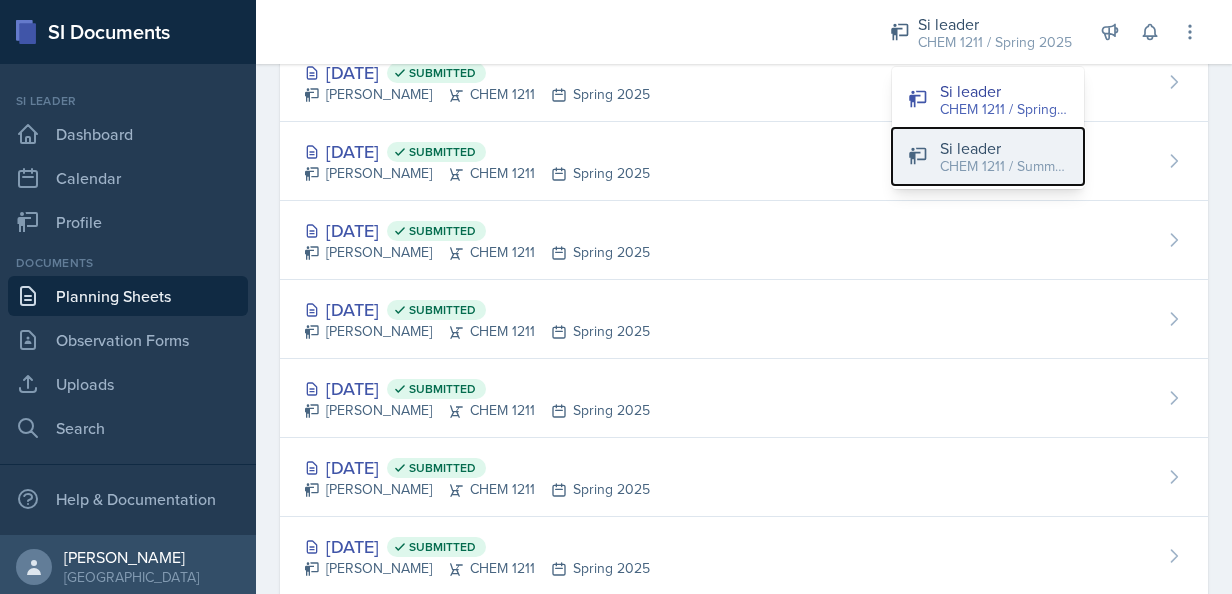 click on "CHEM 1211 / Summer 2025" at bounding box center [1004, 166] 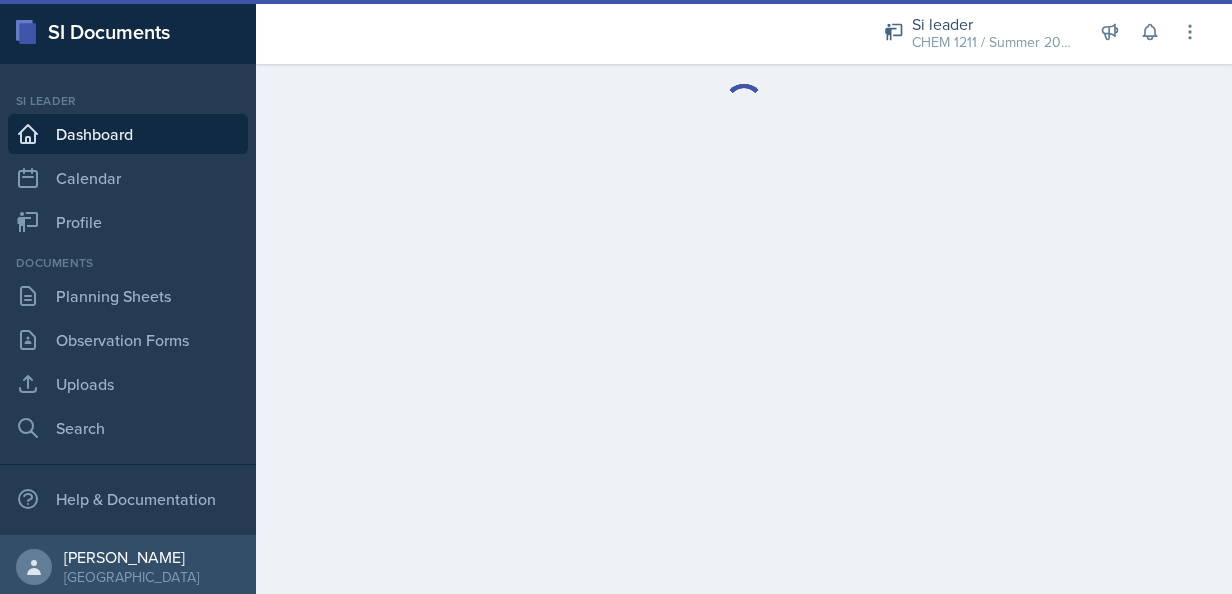 scroll, scrollTop: 0, scrollLeft: 0, axis: both 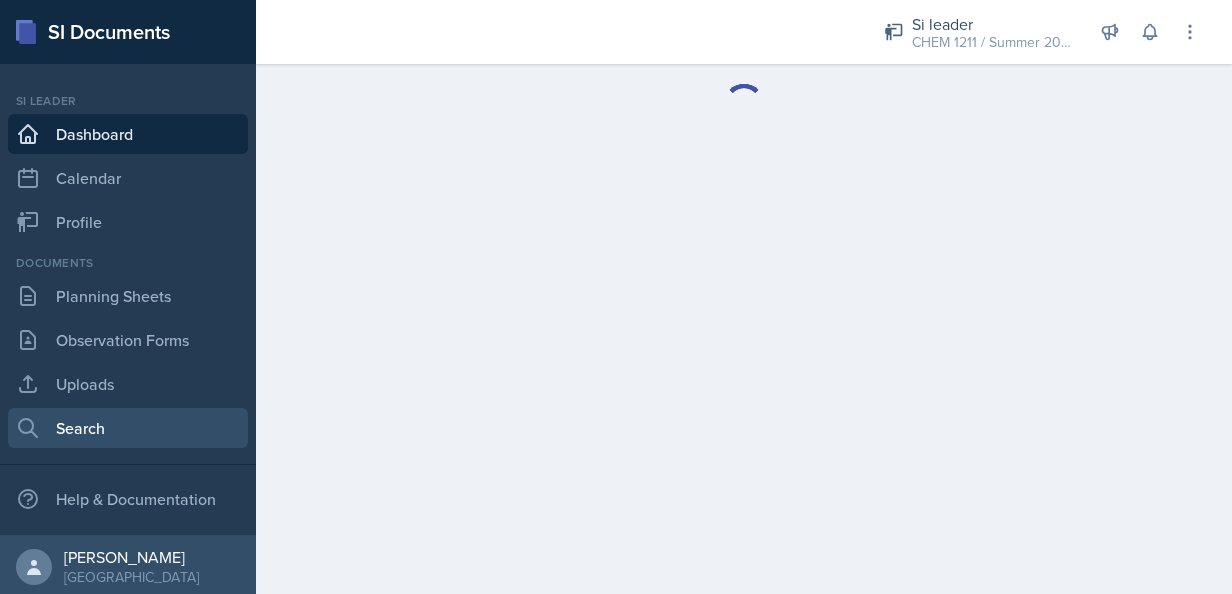 click on "Search" at bounding box center [128, 428] 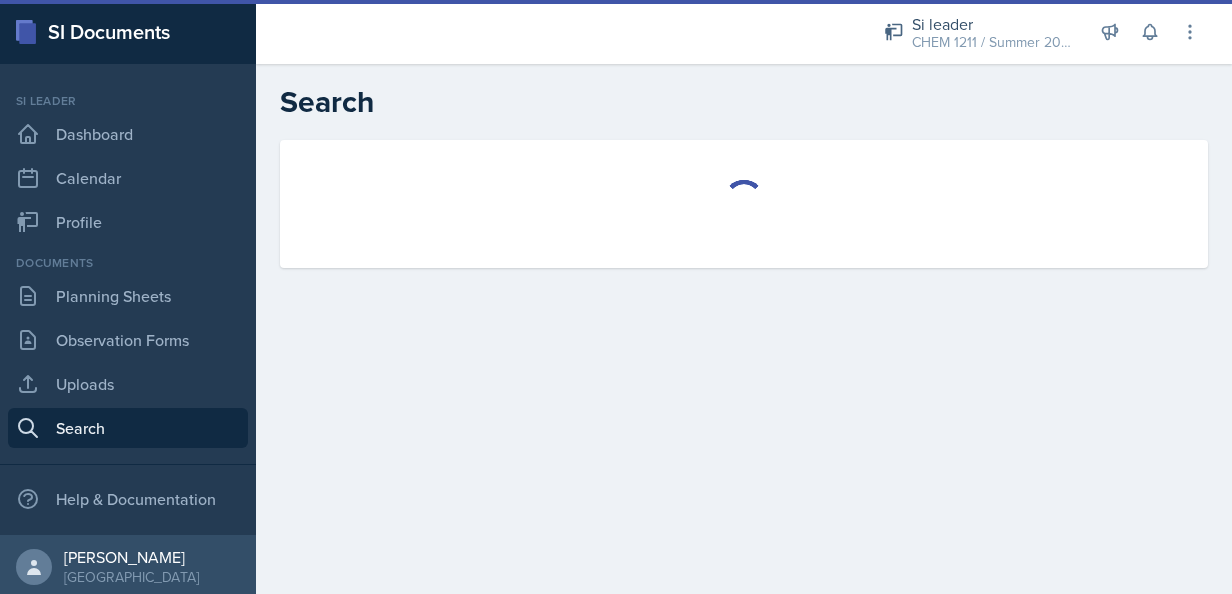 select on "all" 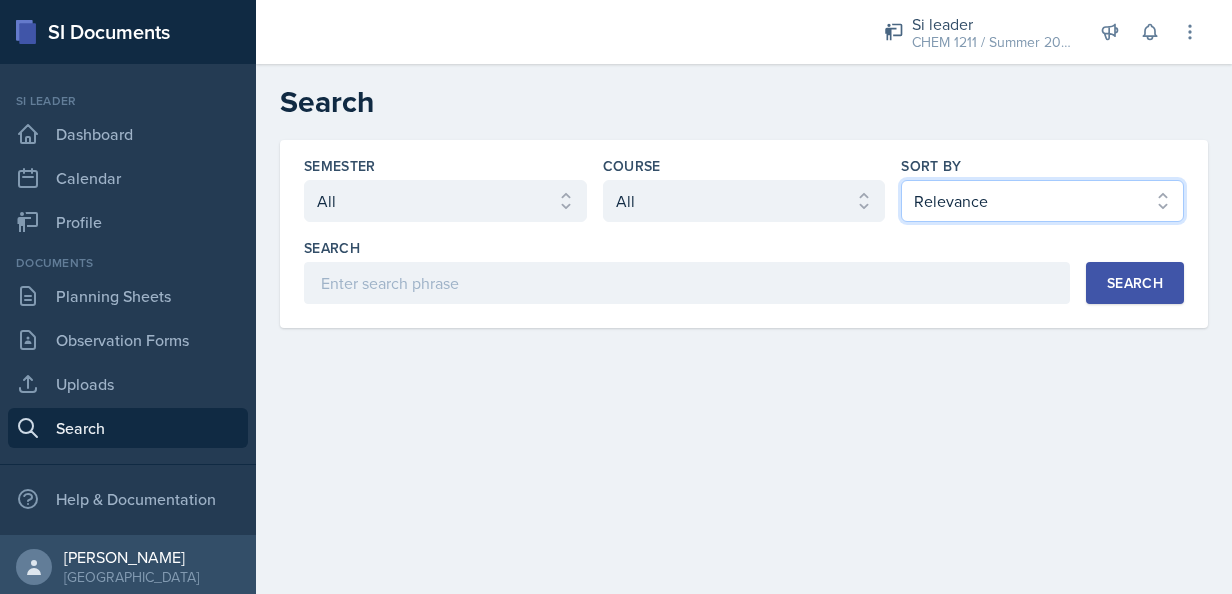 click on "Select sort by   Relevance Document Date (Asc) Document Date (Desc)" at bounding box center (1042, 201) 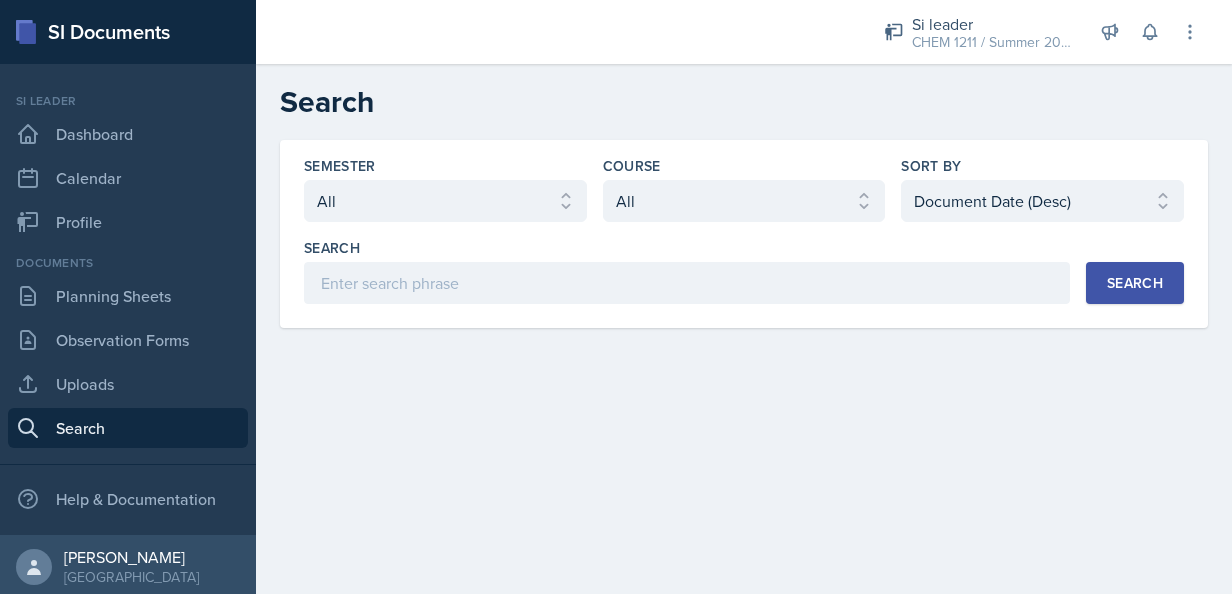 click on "Search" at bounding box center (1135, 283) 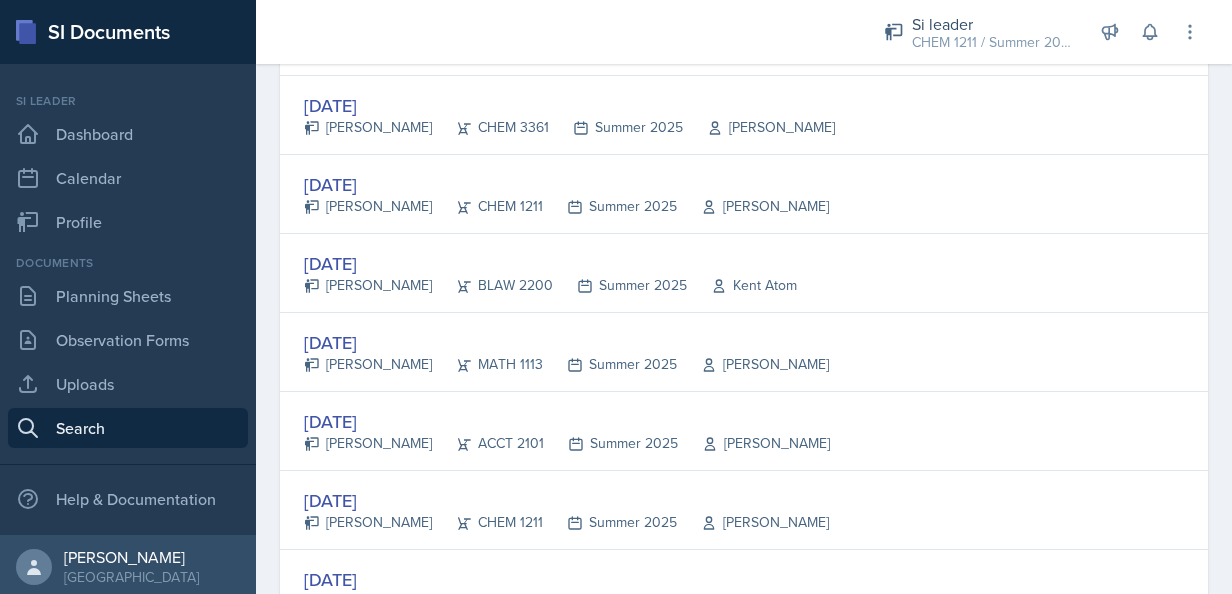 scroll, scrollTop: 1194, scrollLeft: 0, axis: vertical 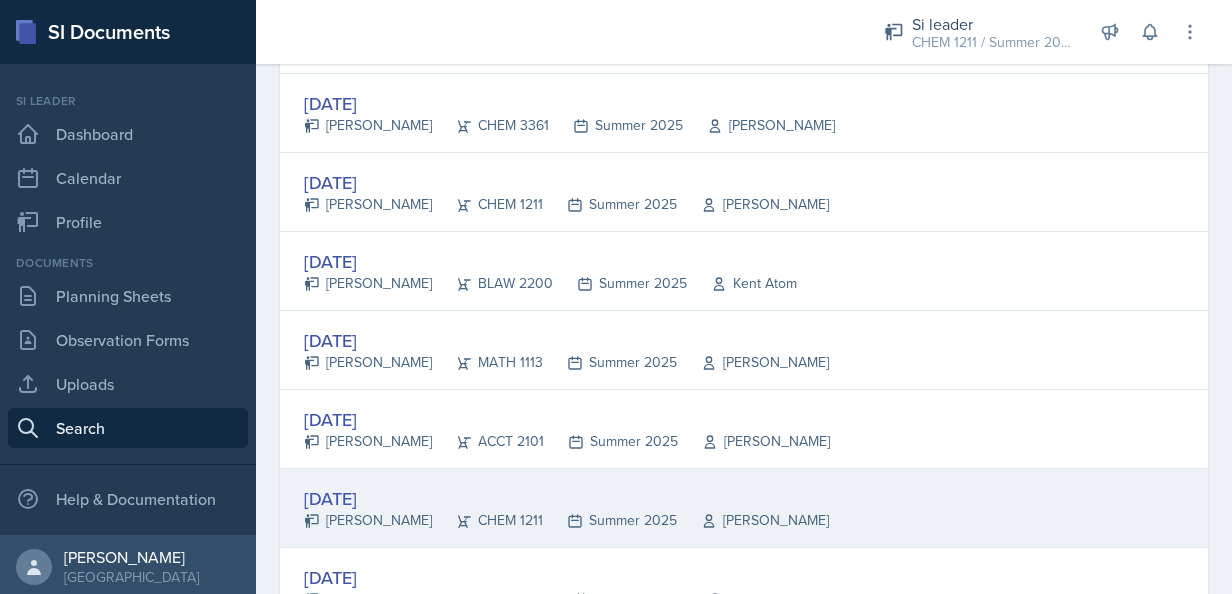 click on "[DATE]" at bounding box center [566, 498] 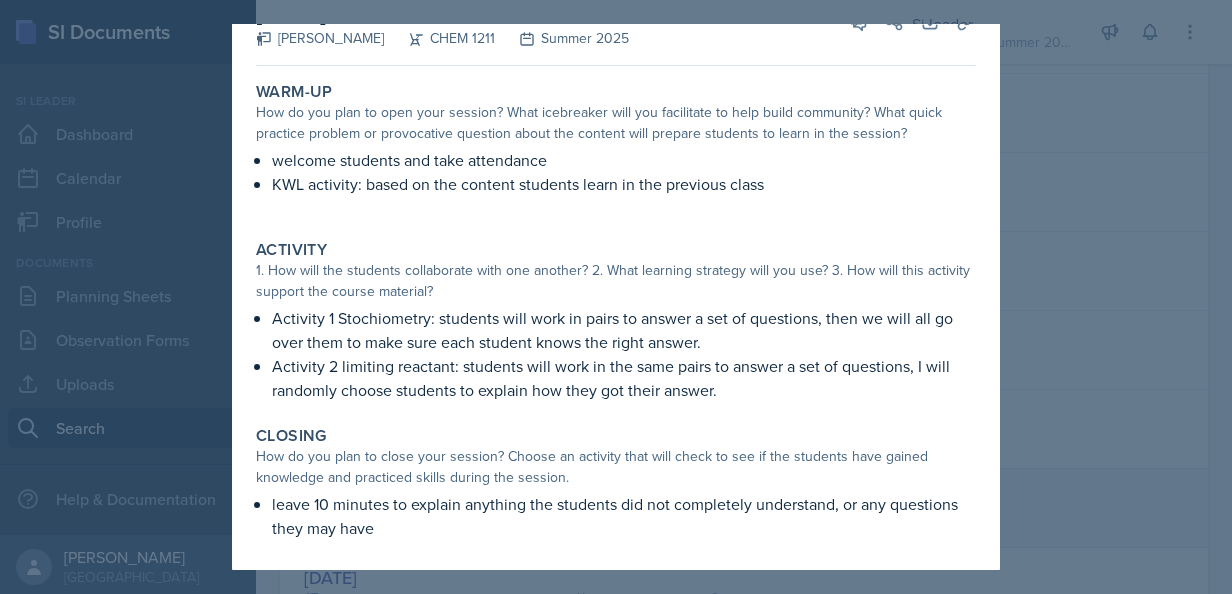 scroll, scrollTop: 48, scrollLeft: 0, axis: vertical 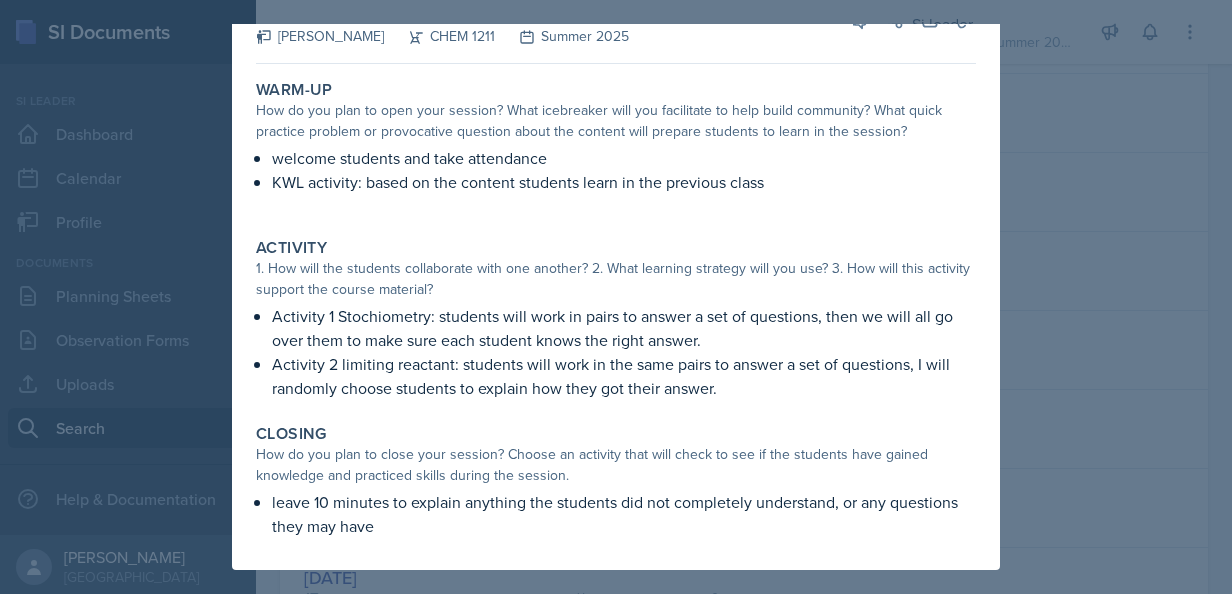 click at bounding box center [616, 297] 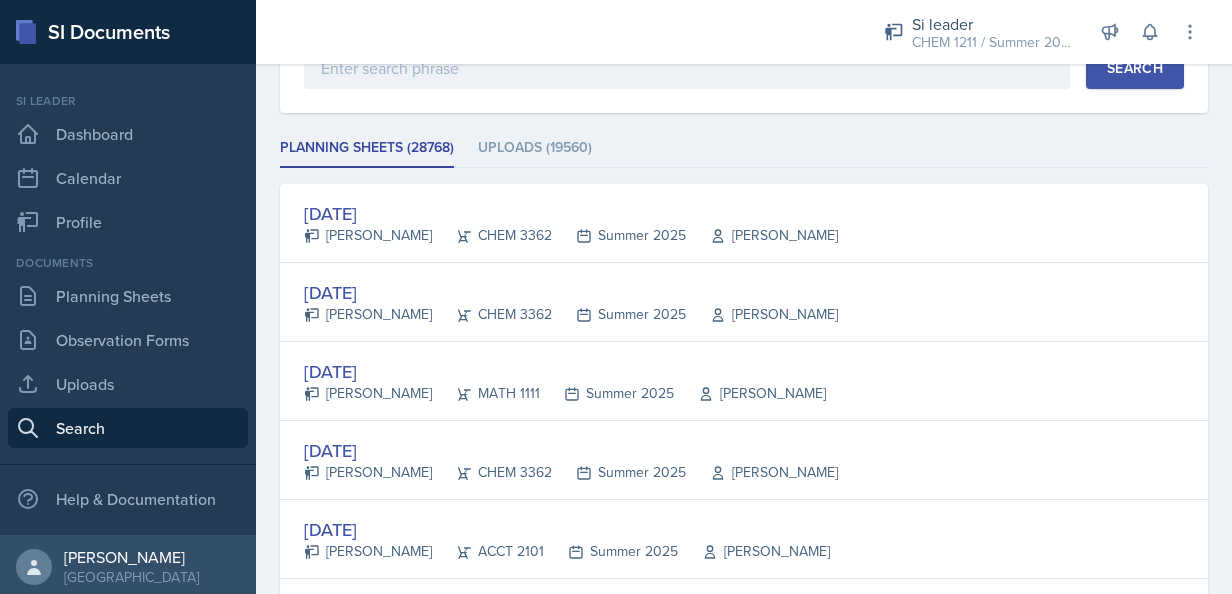 scroll, scrollTop: 0, scrollLeft: 0, axis: both 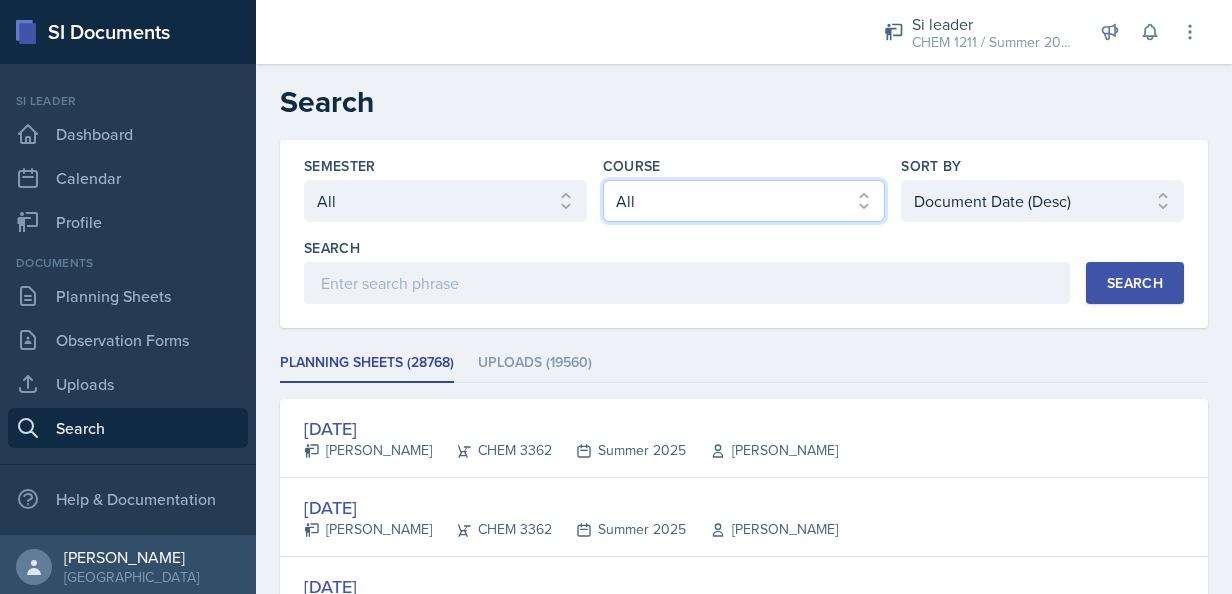 click on "Select course   All ACCT 2101 ACCT 2102 ACCT 4050 ANTH 1102 ANTH 3301 ARCH 1000 ARCH 1000 ARCH 1241 ARCH 2111 ARCH 2211 ARCH 2242 ARCH 3211 ARCH 3212 ARCH 3212 ART 1107 BIOL 1107 BIOL 1107L BIOL 1108 BIOL 1108/BIOL 1108L BIOL 2221 BIOL 2221Lab BIOL 2222 BIOL 2222/BIOL 2222L BIOL 2222Lab BIOL 2251 BIOL 2251L BIOL 2252 BIOL 2252L BIOL 3300 BIOL 3340 BLAW 2200 CHEM 1151 CHEM 1152 CHEM 1211 CHEM 1212 CHEM 3361 CHEM 3362 CHEM 3500 CHEM 3601 COM 2135 COMM 2135 DANC 1107 DATA 1501 ECON 2300 ECON 3300 EE 2301 ENGL 1101 ENGL 1102 ENGR 2214 ENGR 3122 ENGR 3131 ENGR 3343 FIN 4220 FIN 4360 FREN 1002 FREN 1002 GEOG 1101 GEOG 1112 HIST 1111 HIST 1112 HIST 2111 HIST 2112 IS 2200 IS 3260 LDRS 2300 MATH 1001 MATH 1111 MATH 1113 MATH 1160 MATH 1179 MATH 1190 MATH 2202 MATH 2203 MATH 2306 MATH 2345 MATH 2390 MATH 3260 MGT 3200 MUSI 1107 PHYS 1111 PHYS 1112 PHYS 2211 PHYS 2212 POLS 1101 POLS 2401 PSYC 1101 PSYC 2000 PSYC 2210 PSYC 2500 PSYC 3000 PSYC 3425 PSYC 4100 PSYC 4345 PSYC 4410 SI 1101 SI 1101 SM 2300 SPAN 2001 STAT 1401" at bounding box center (744, 201) 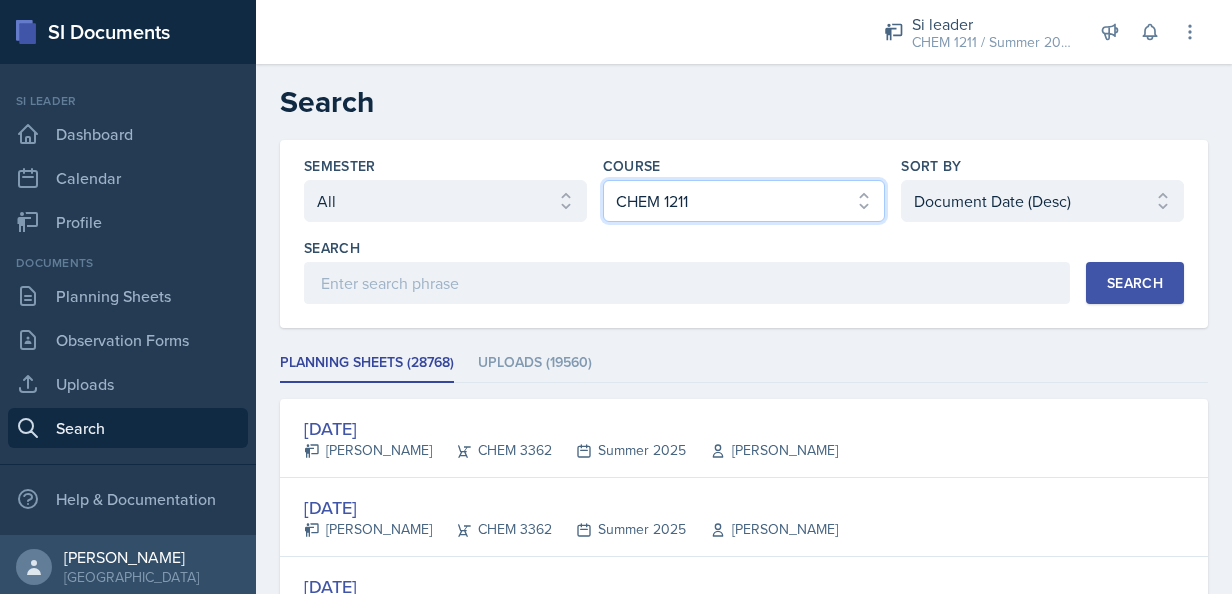 click on "Select course   All ACCT 2101 ACCT 2102 ACCT 4050 ANTH 1102 ANTH 3301 ARCH 1000 ARCH 1000 ARCH 1241 ARCH 2111 ARCH 2211 ARCH 2242 ARCH 3211 ARCH 3212 ARCH 3212 ART 1107 BIOL 1107 BIOL 1107L BIOL 1108 BIOL 1108/BIOL 1108L BIOL 2221 BIOL 2221Lab BIOL 2222 BIOL 2222/BIOL 2222L BIOL 2222Lab BIOL 2251 BIOL 2251L BIOL 2252 BIOL 2252L BIOL 3300 BIOL 3340 BLAW 2200 CHEM 1151 CHEM 1152 CHEM 1211 CHEM 1212 CHEM 3361 CHEM 3362 CHEM 3500 CHEM 3601 COM 2135 COMM 2135 DANC 1107 DATA 1501 ECON 2300 ECON 3300 EE 2301 ENGL 1101 ENGL 1102 ENGR 2214 ENGR 3122 ENGR 3131 ENGR 3343 FIN 4220 FIN 4360 FREN 1002 FREN 1002 GEOG 1101 GEOG 1112 HIST 1111 HIST 1112 HIST 2111 HIST 2112 IS 2200 IS 3260 LDRS 2300 MATH 1001 MATH 1111 MATH 1113 MATH 1160 MATH 1179 MATH 1190 MATH 2202 MATH 2203 MATH 2306 MATH 2345 MATH 2390 MATH 3260 MGT 3200 MUSI 1107 PHYS 1111 PHYS 1112 PHYS 2211 PHYS 2212 POLS 1101 POLS 2401 PSYC 1101 PSYC 2000 PSYC 2210 PSYC 2500 PSYC 3000 PSYC 3425 PSYC 4100 PSYC 4345 PSYC 4410 SI 1101 SI 1101 SM 2300 SPAN 2001 STAT 1401" at bounding box center [744, 201] 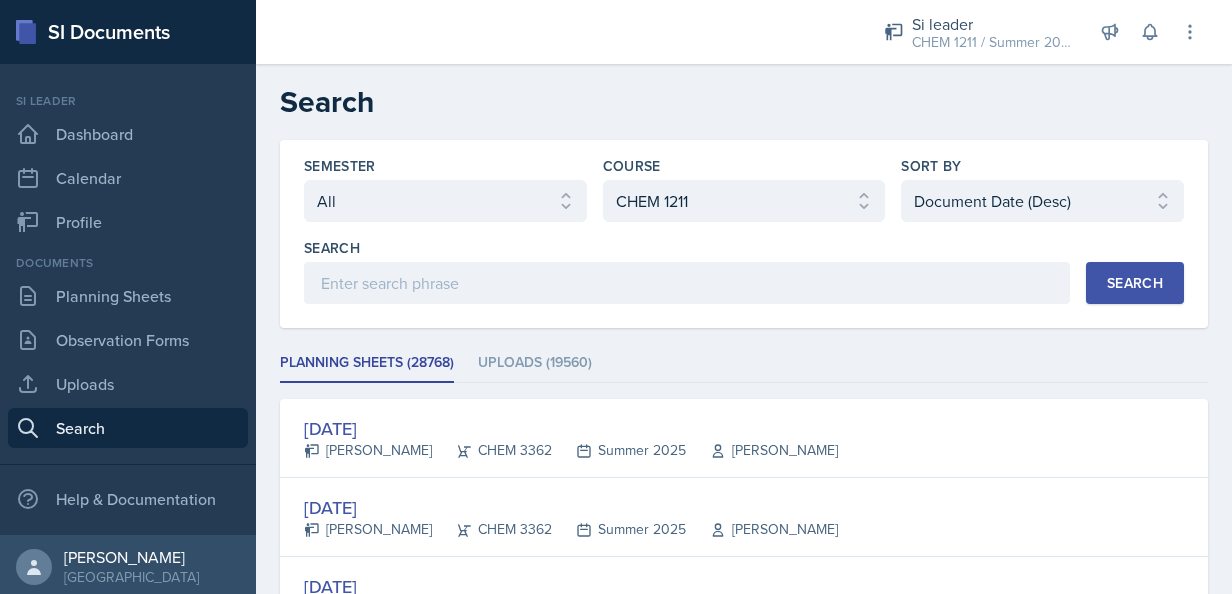 click on "Search" at bounding box center (1135, 283) 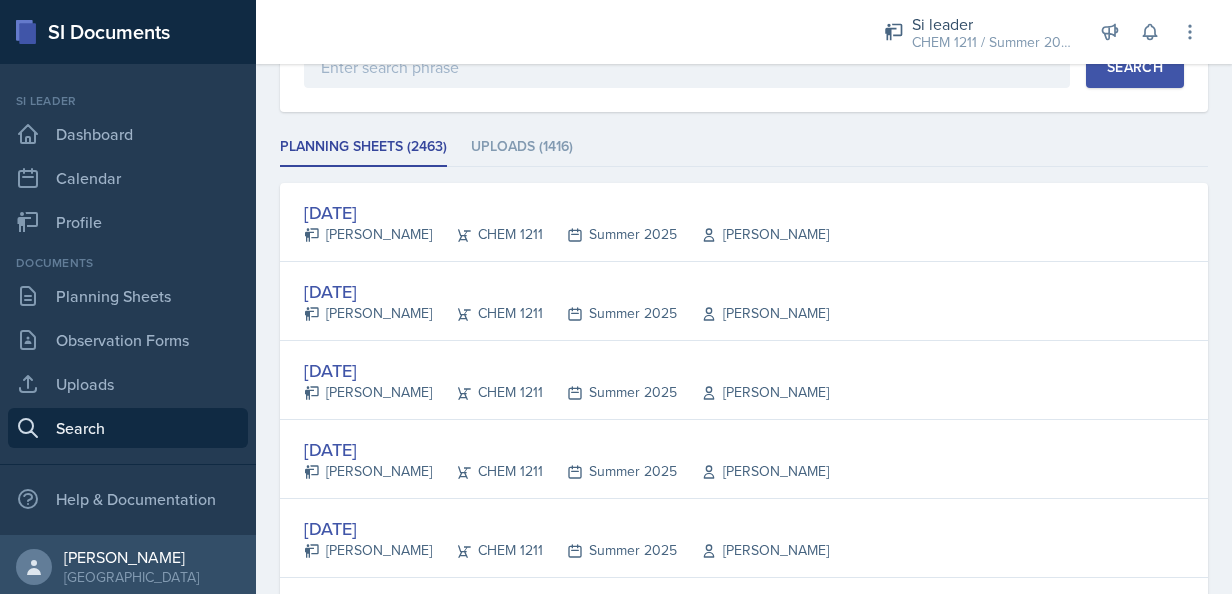 scroll, scrollTop: 210, scrollLeft: 0, axis: vertical 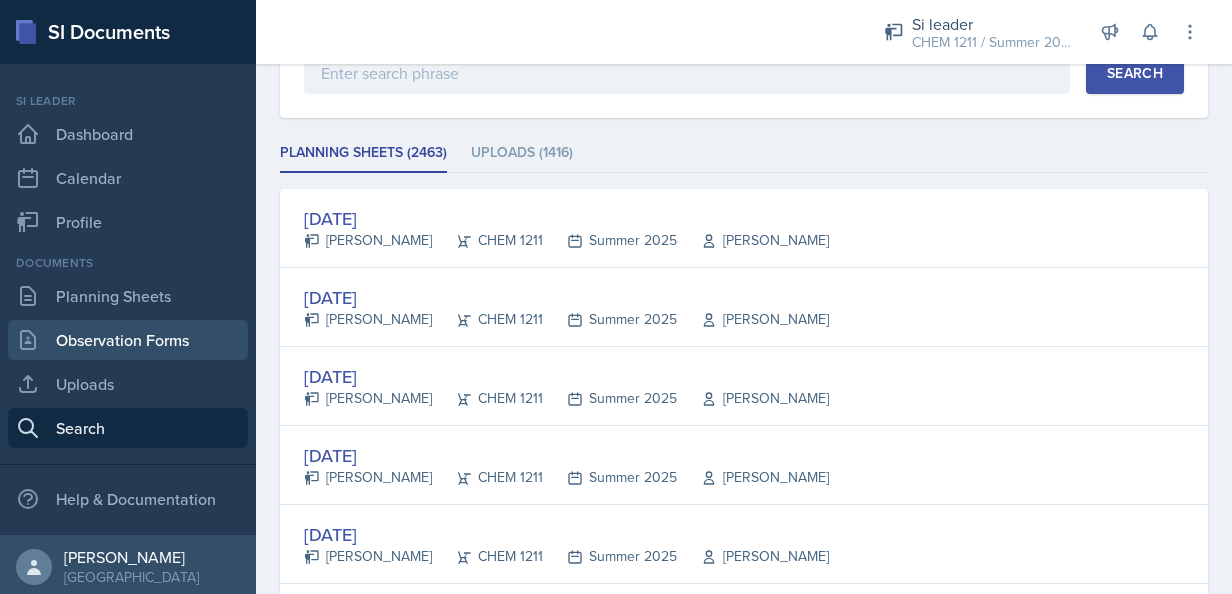 click on "Observation Forms" at bounding box center [128, 340] 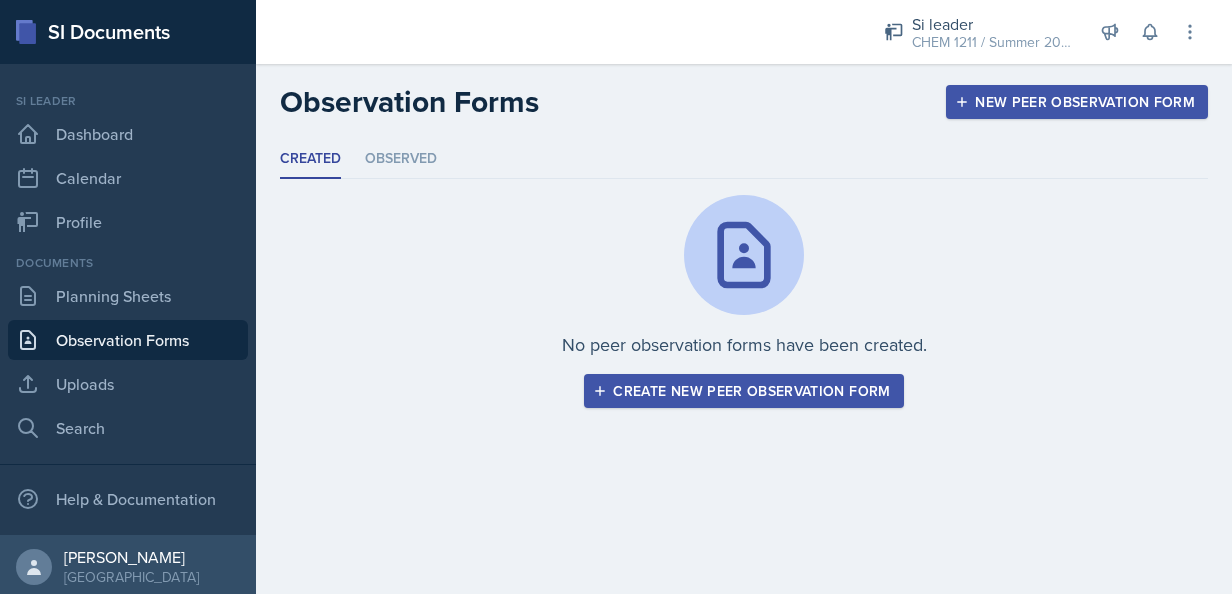 scroll, scrollTop: 0, scrollLeft: 0, axis: both 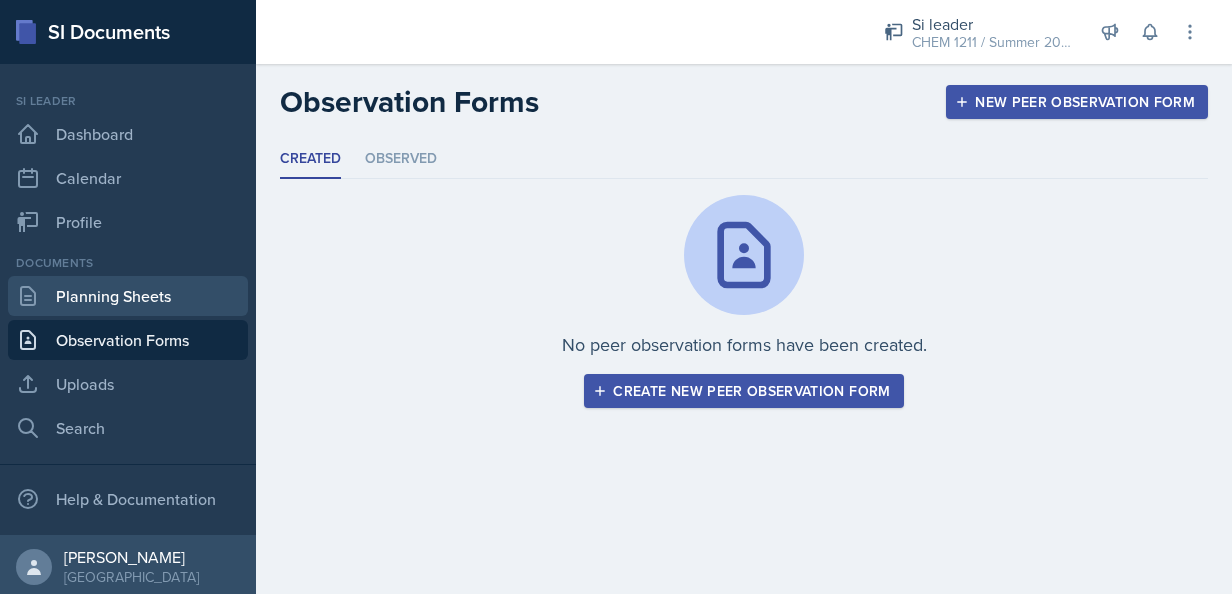 click on "Planning Sheets" at bounding box center (128, 296) 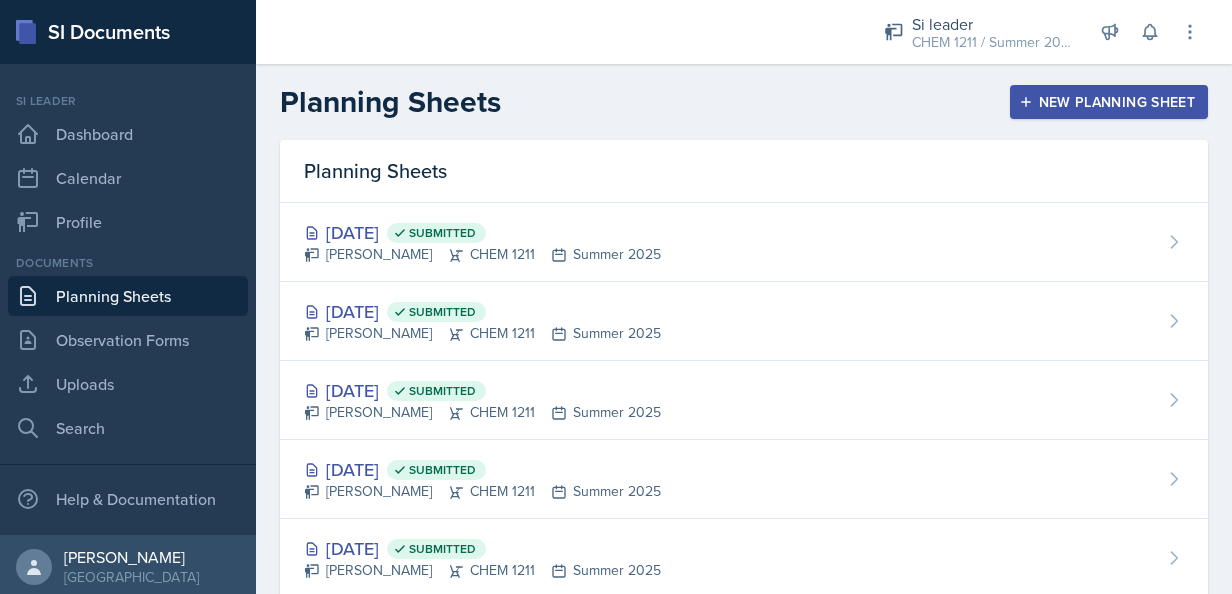 click on "New Planning Sheet" at bounding box center (1109, 102) 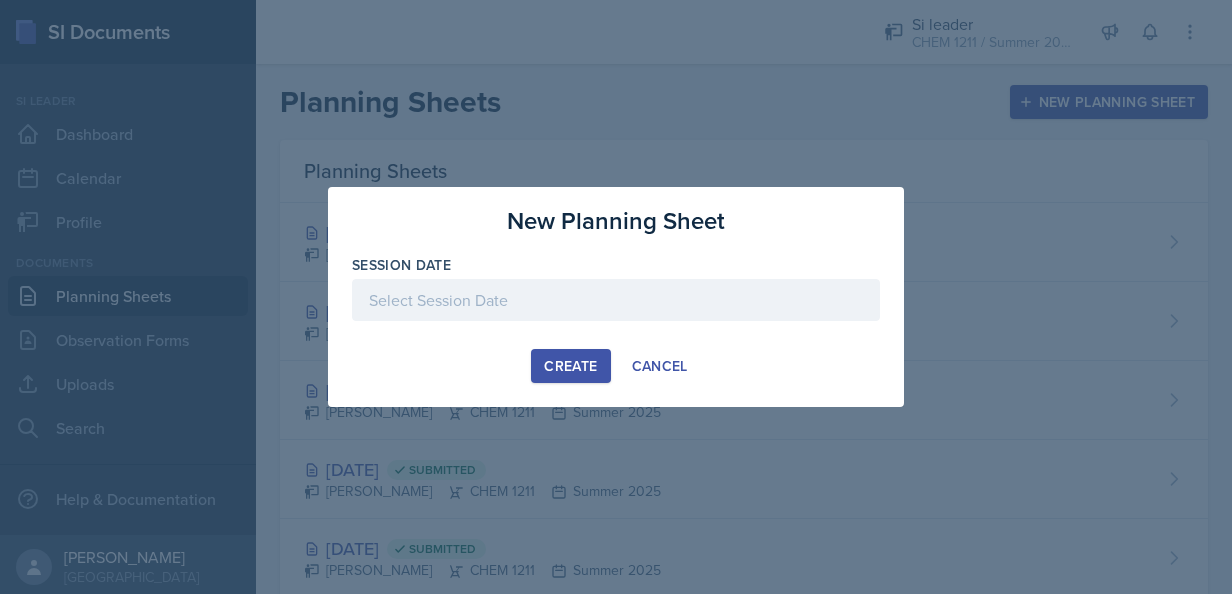 click at bounding box center [616, 300] 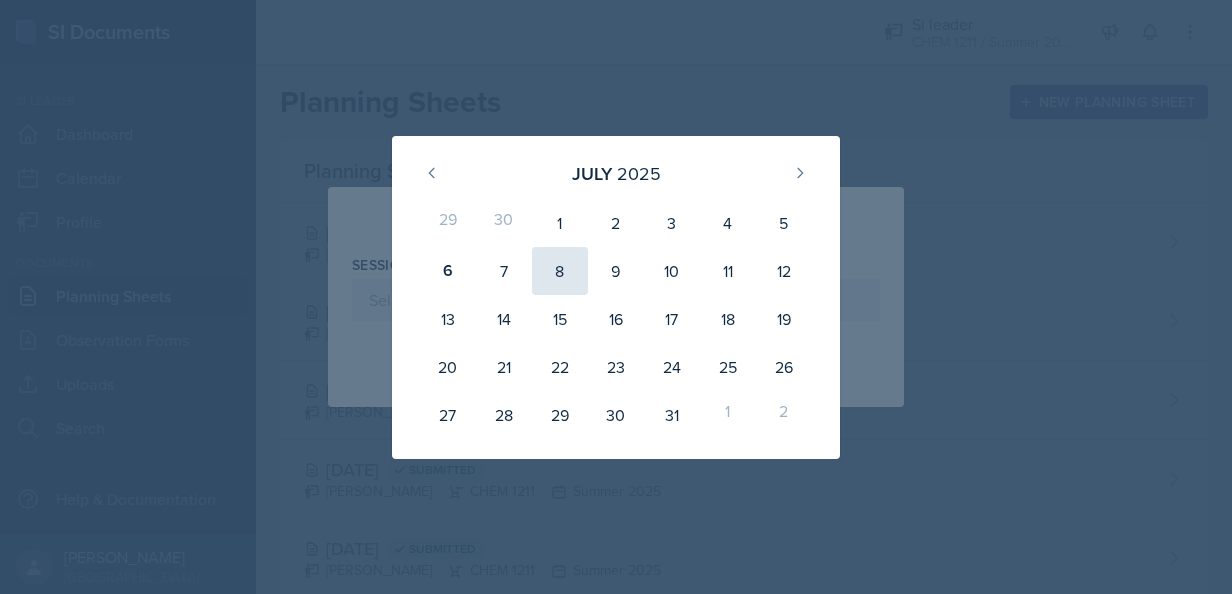 click on "8" at bounding box center (560, 271) 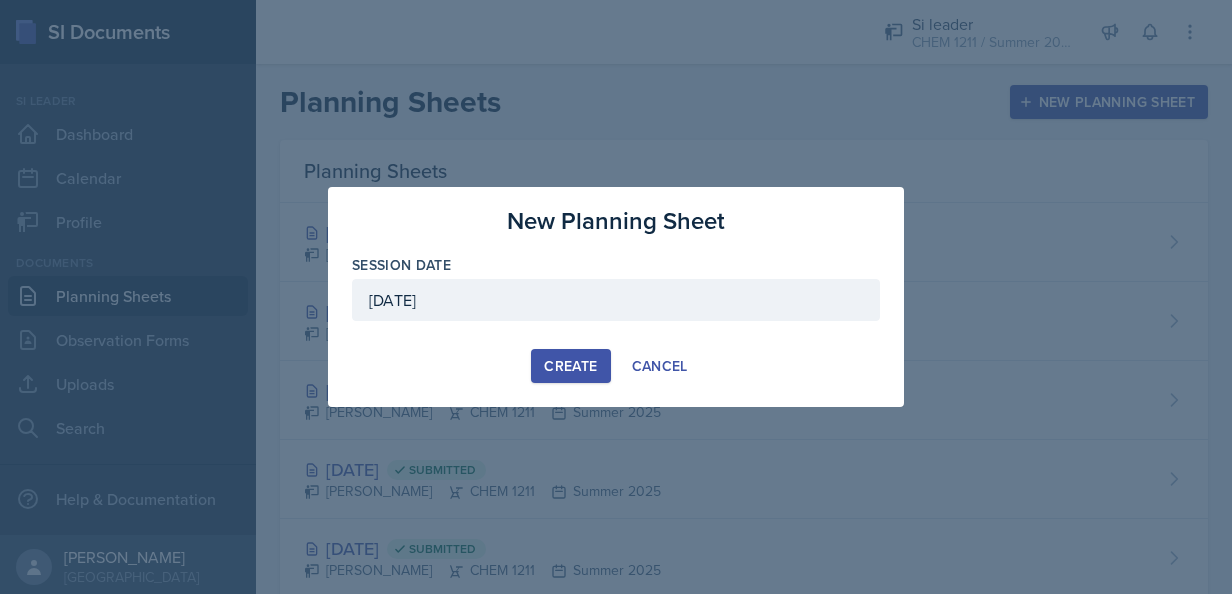 click on "Create" at bounding box center (570, 366) 